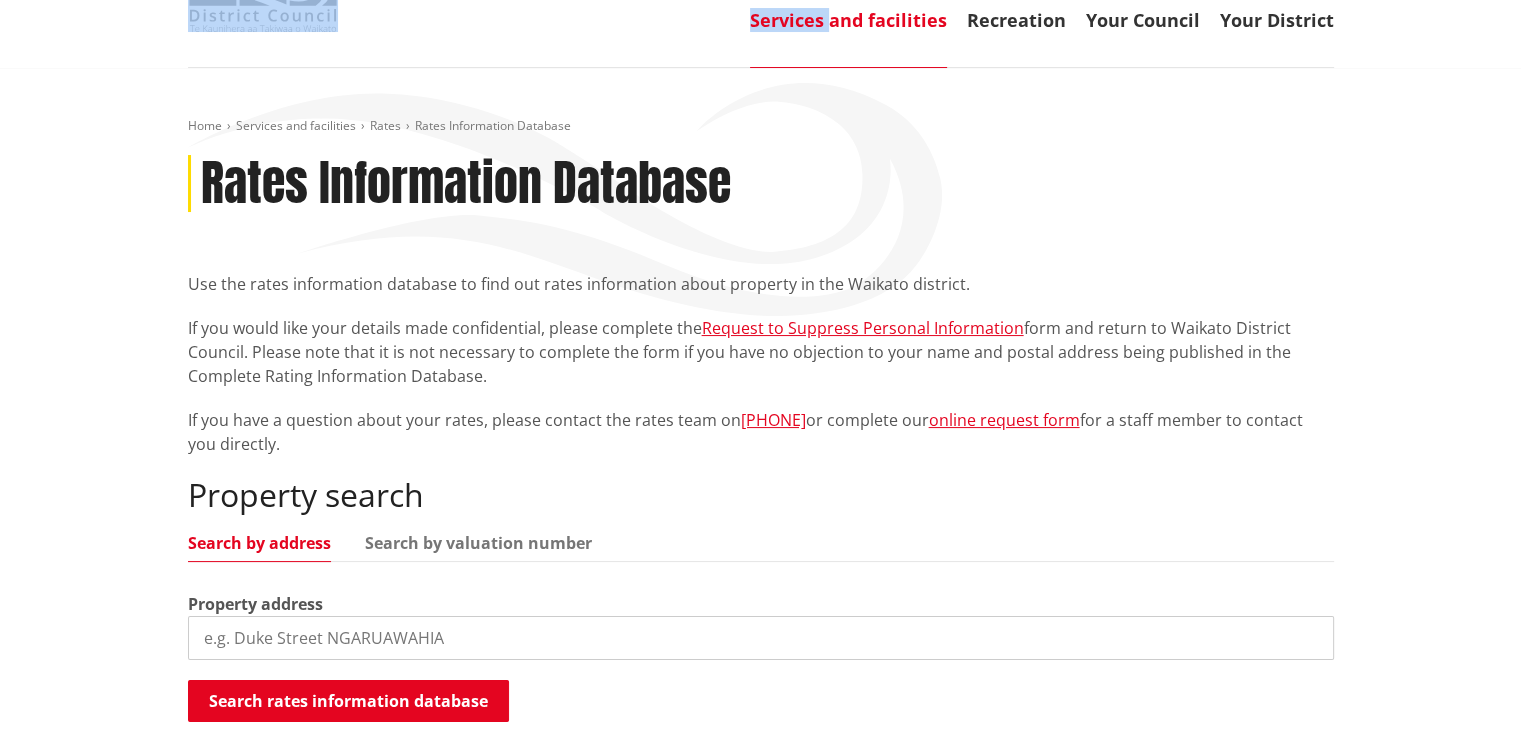 scroll, scrollTop: 0, scrollLeft: 0, axis: both 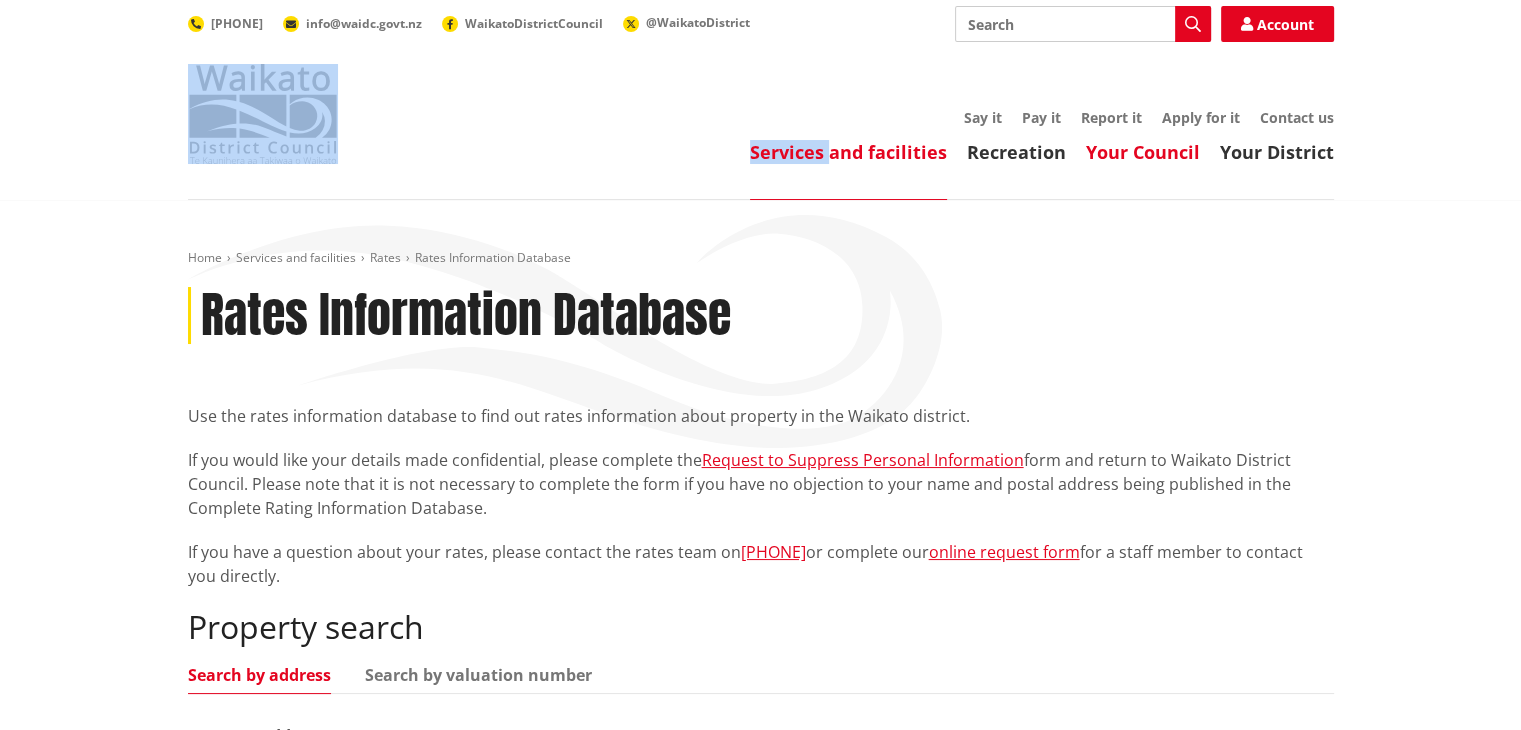 click on "Your Council" at bounding box center [1143, 152] 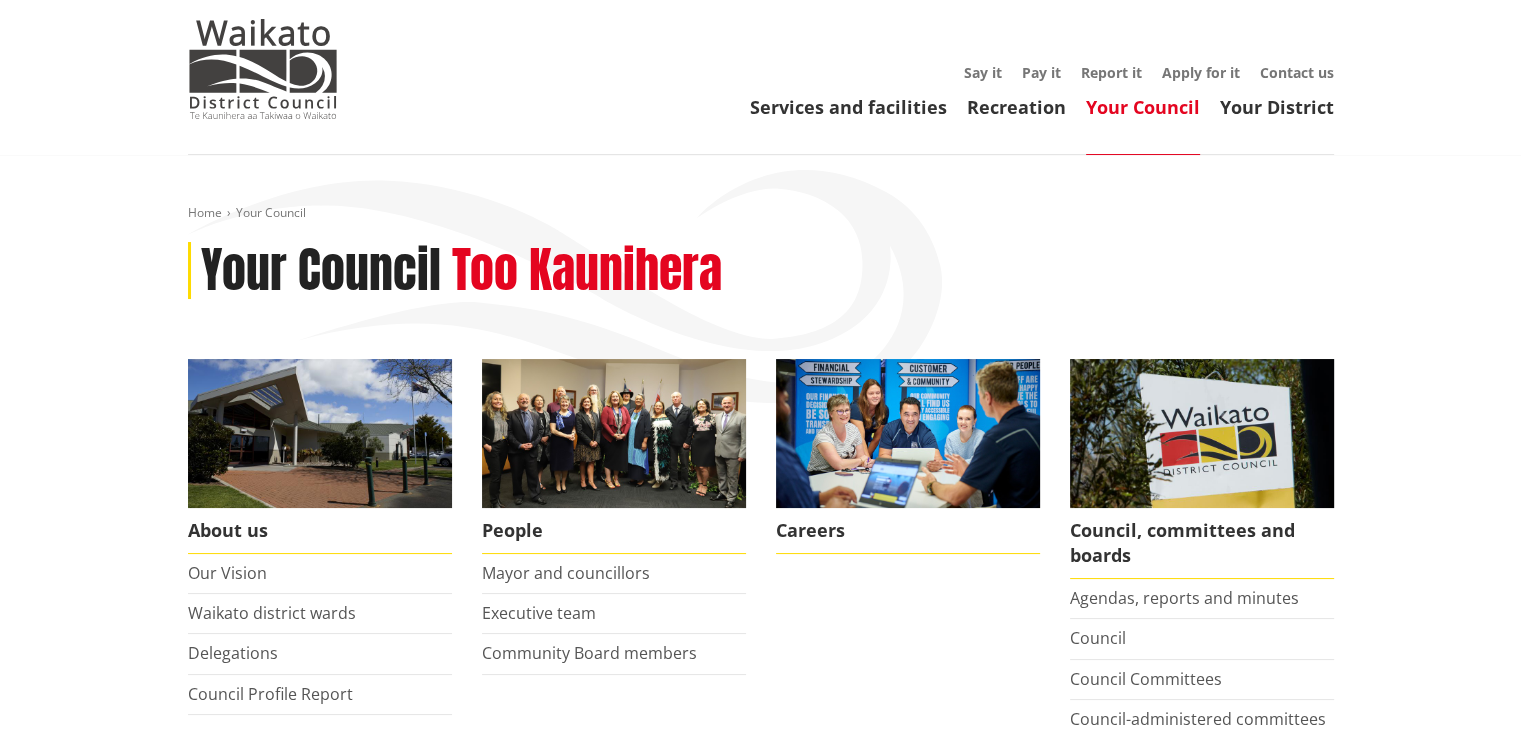 scroll, scrollTop: 0, scrollLeft: 0, axis: both 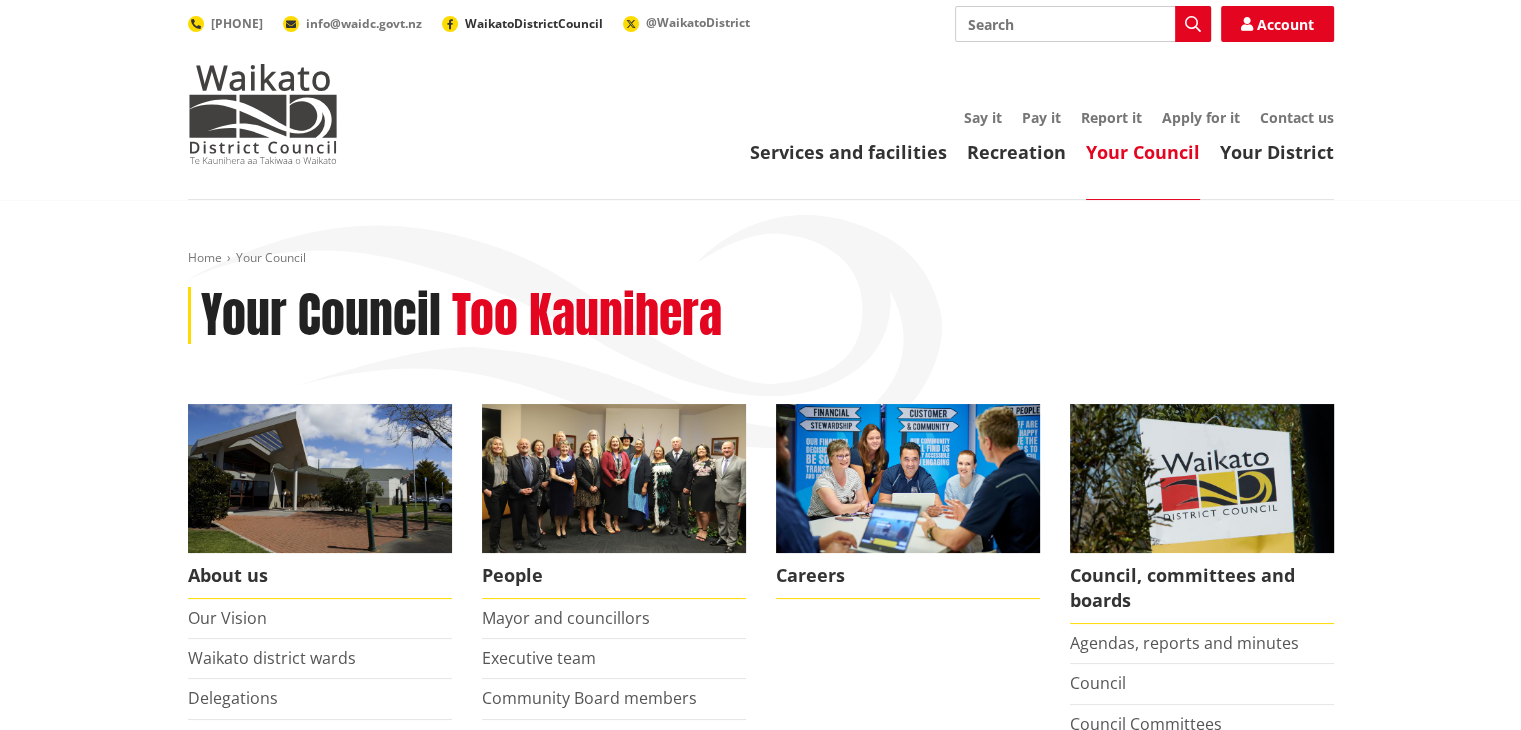 click on "WaikatoDistrictCouncil" at bounding box center (534, 23) 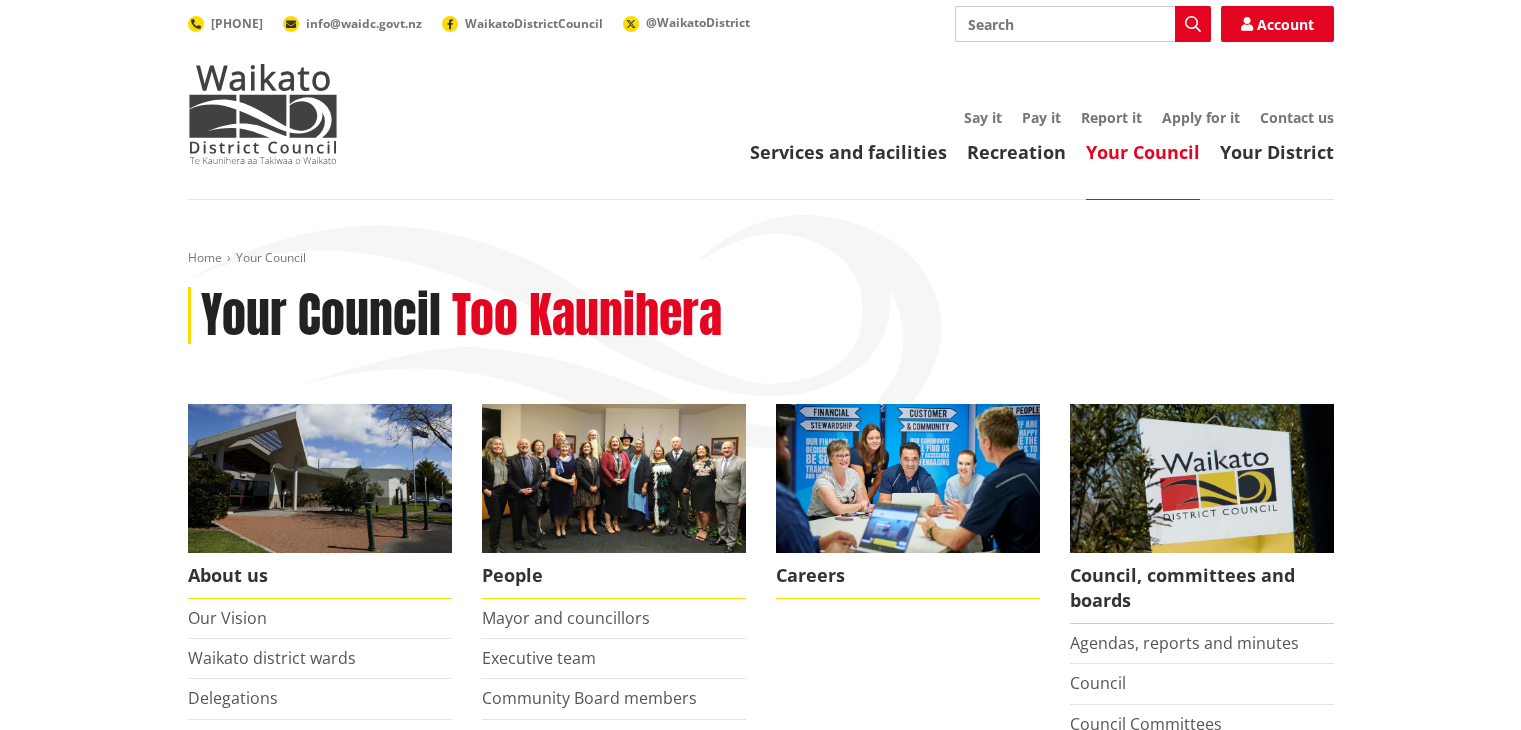 scroll, scrollTop: 0, scrollLeft: 0, axis: both 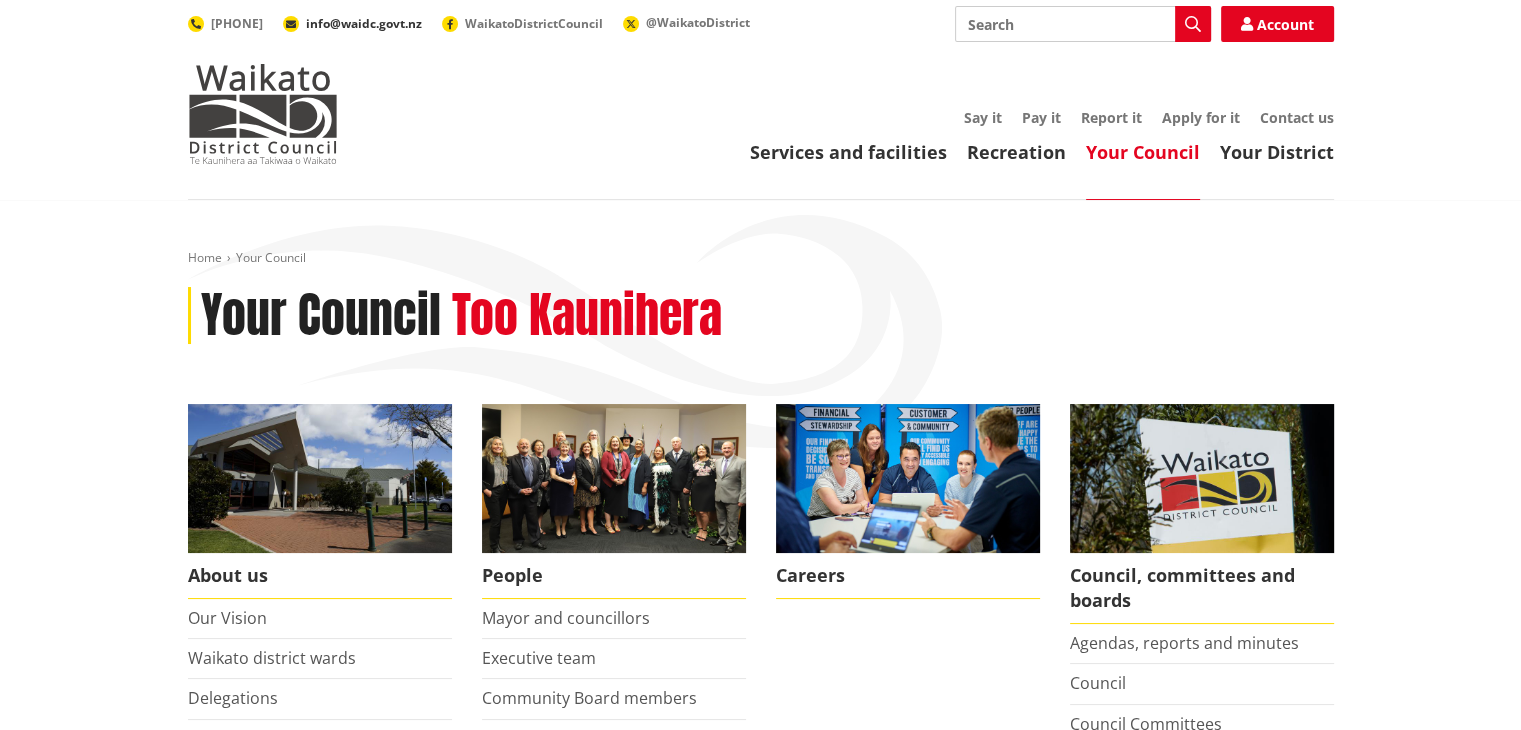 click on "info@waidc.govt.nz" at bounding box center [364, 23] 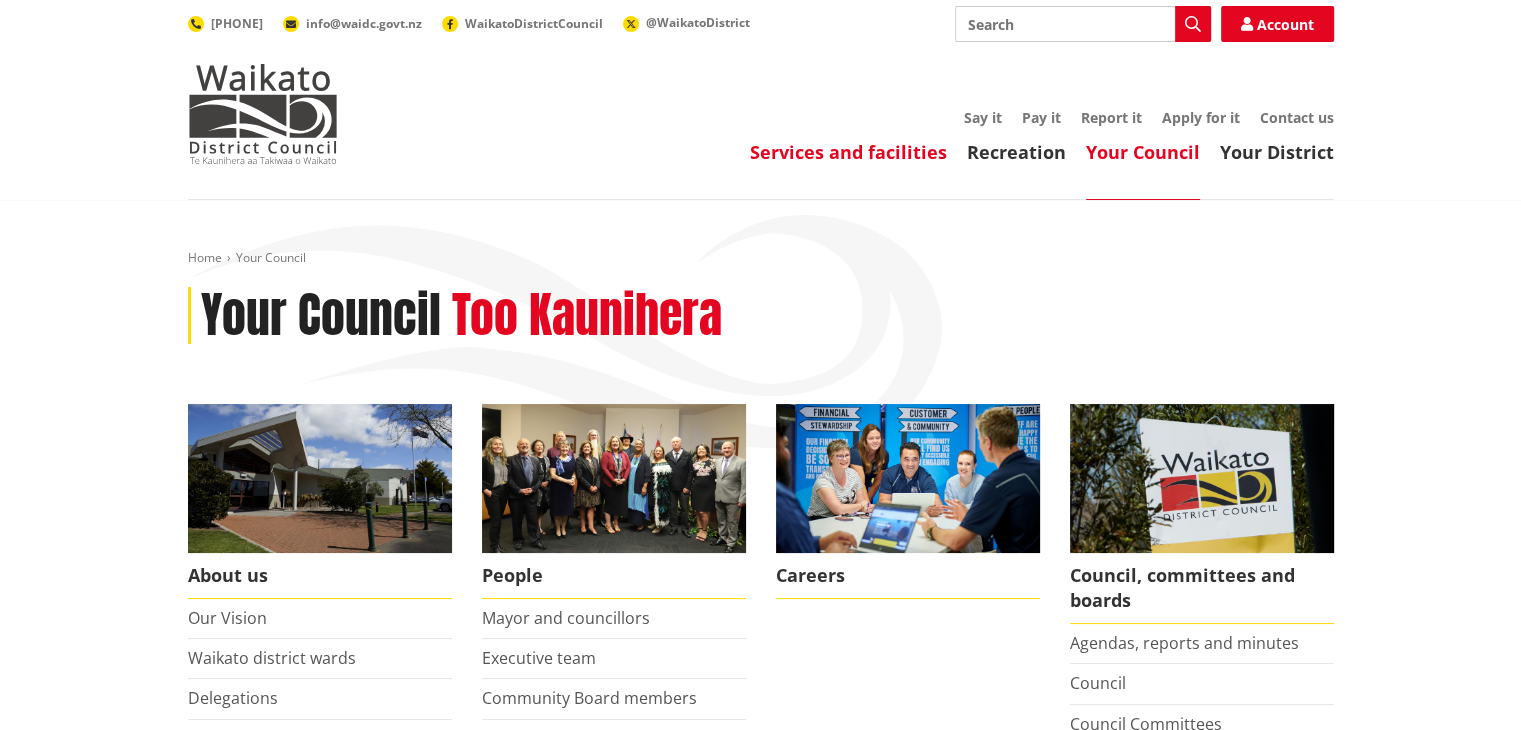 click on "Services and facilities" at bounding box center [848, 152] 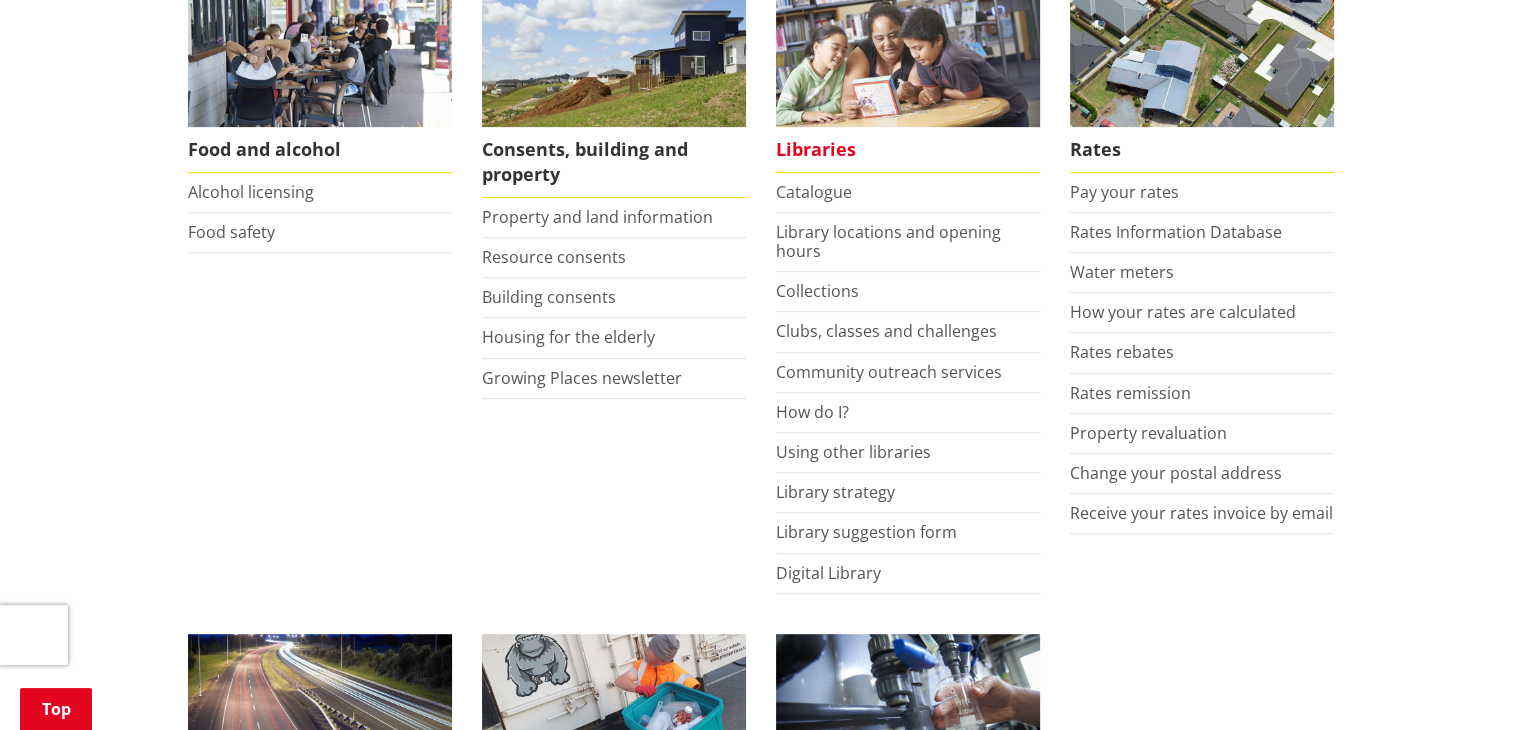 scroll, scrollTop: 900, scrollLeft: 0, axis: vertical 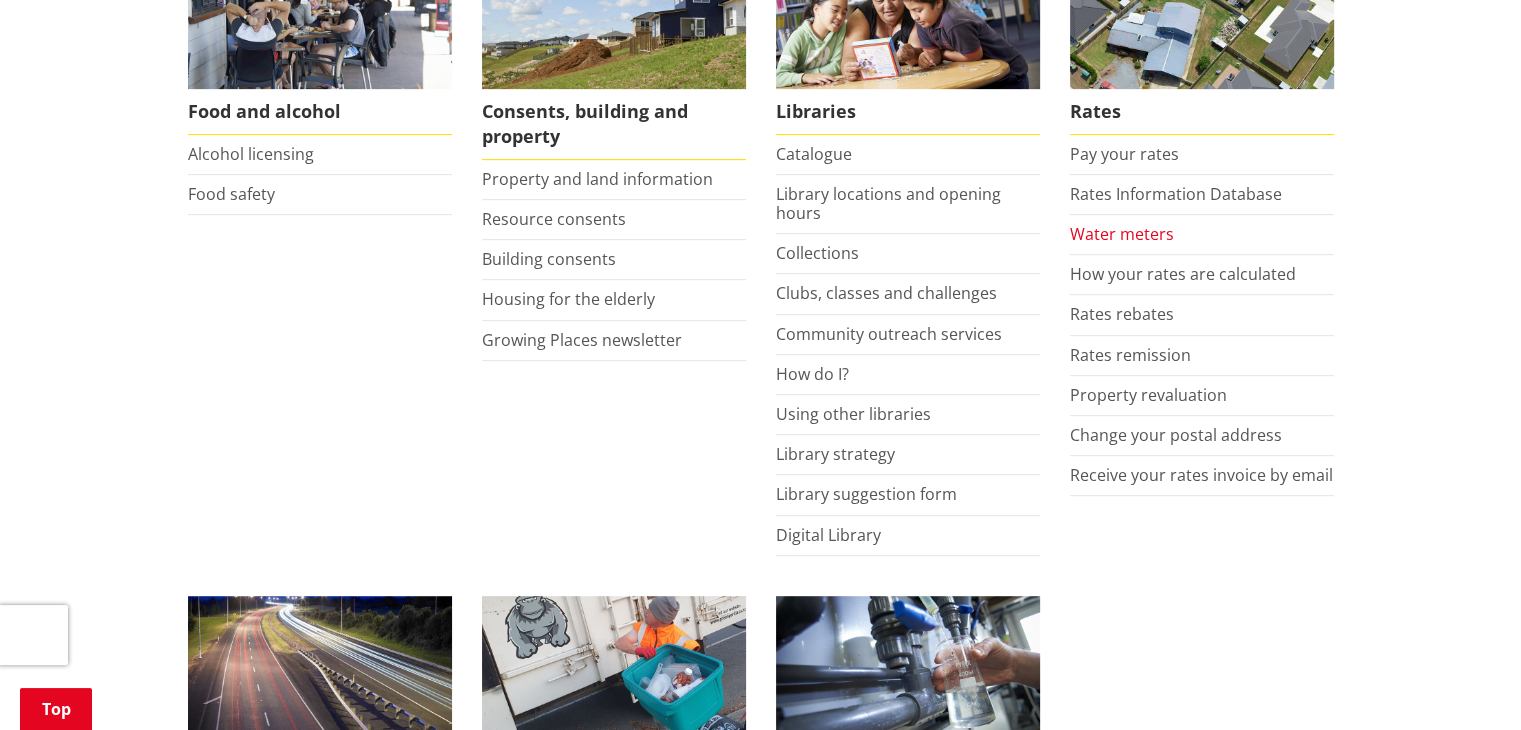 click on "Water meters" at bounding box center [1122, 234] 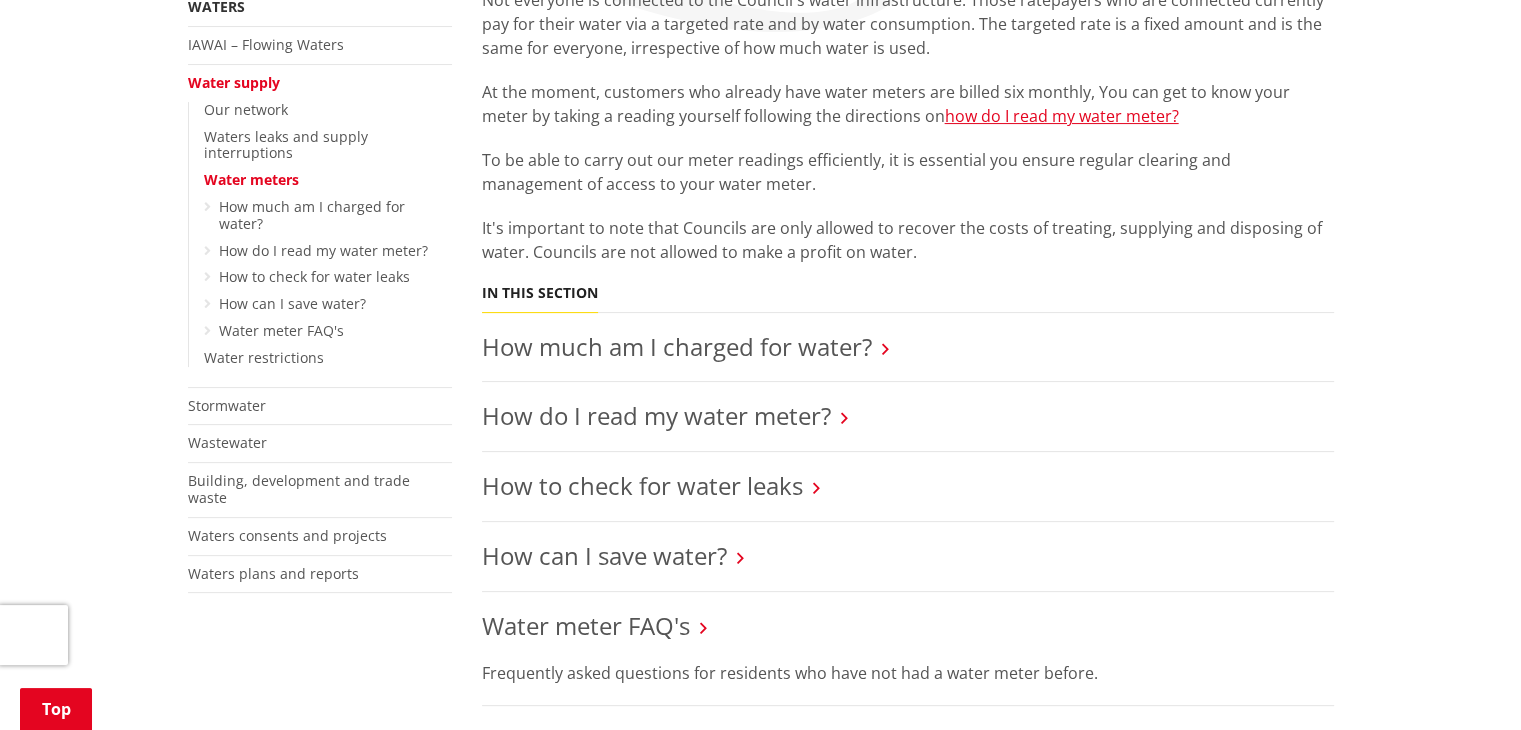 scroll, scrollTop: 0, scrollLeft: 0, axis: both 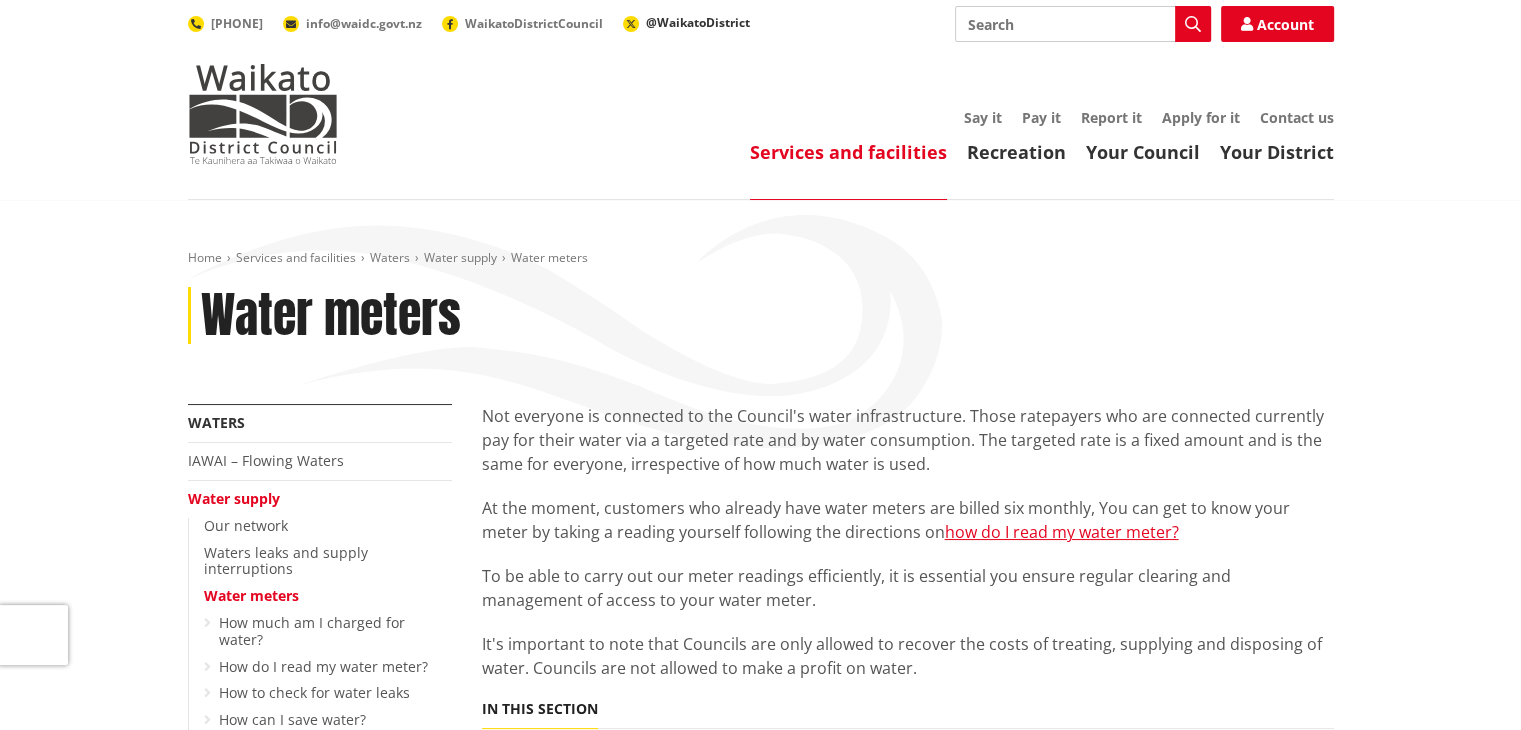 click on "@WaikatoDistrict" at bounding box center (698, 22) 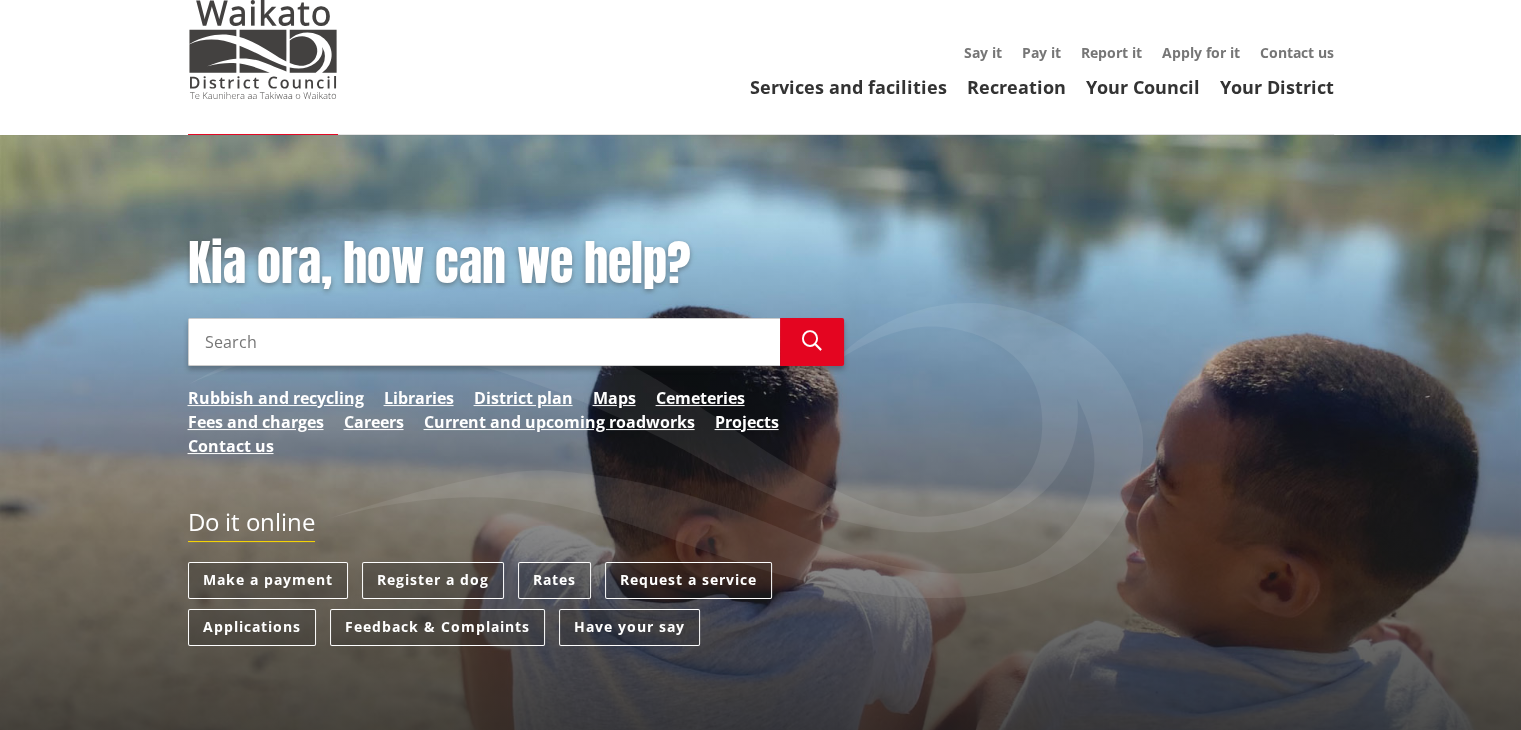 scroll, scrollTop: 100, scrollLeft: 0, axis: vertical 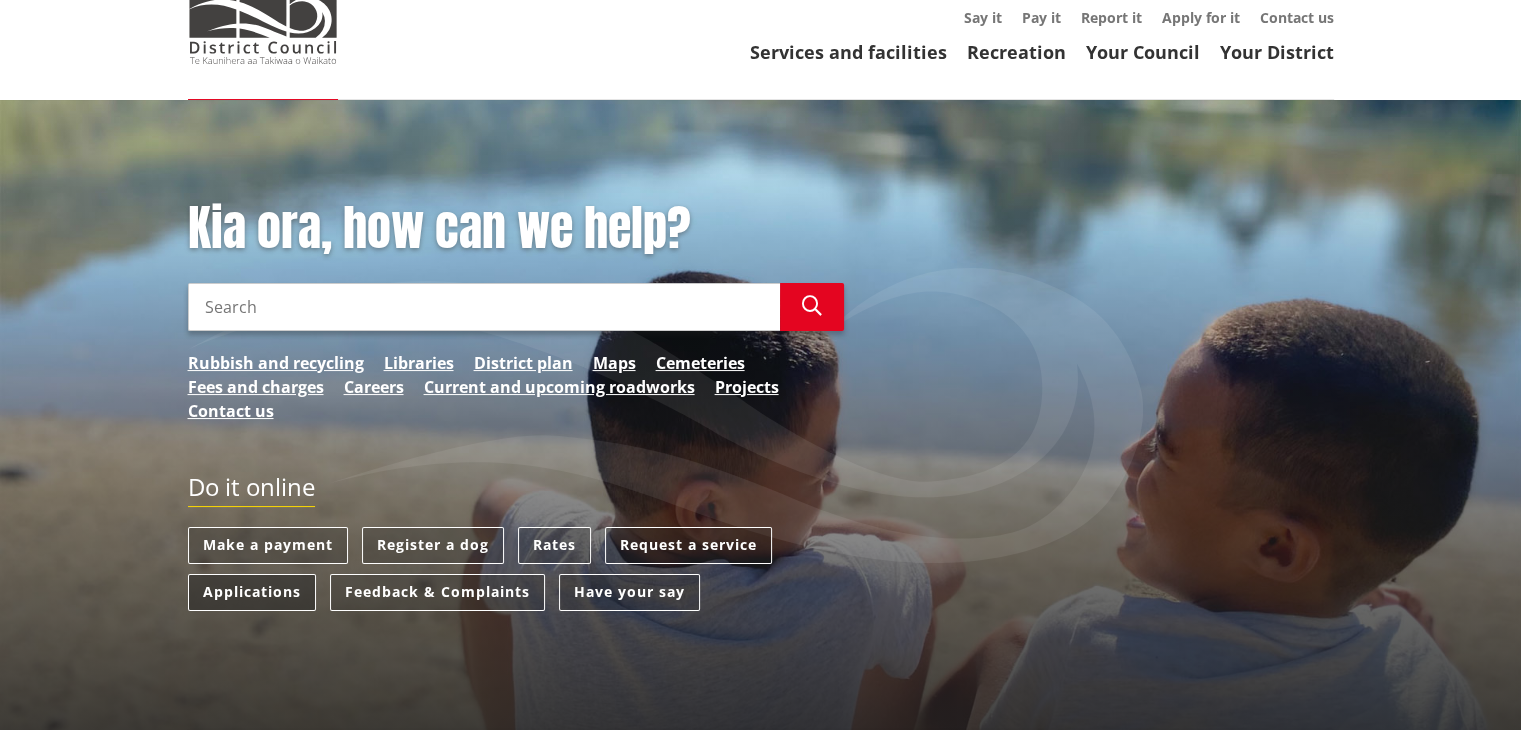 click on "Applications" at bounding box center [252, 592] 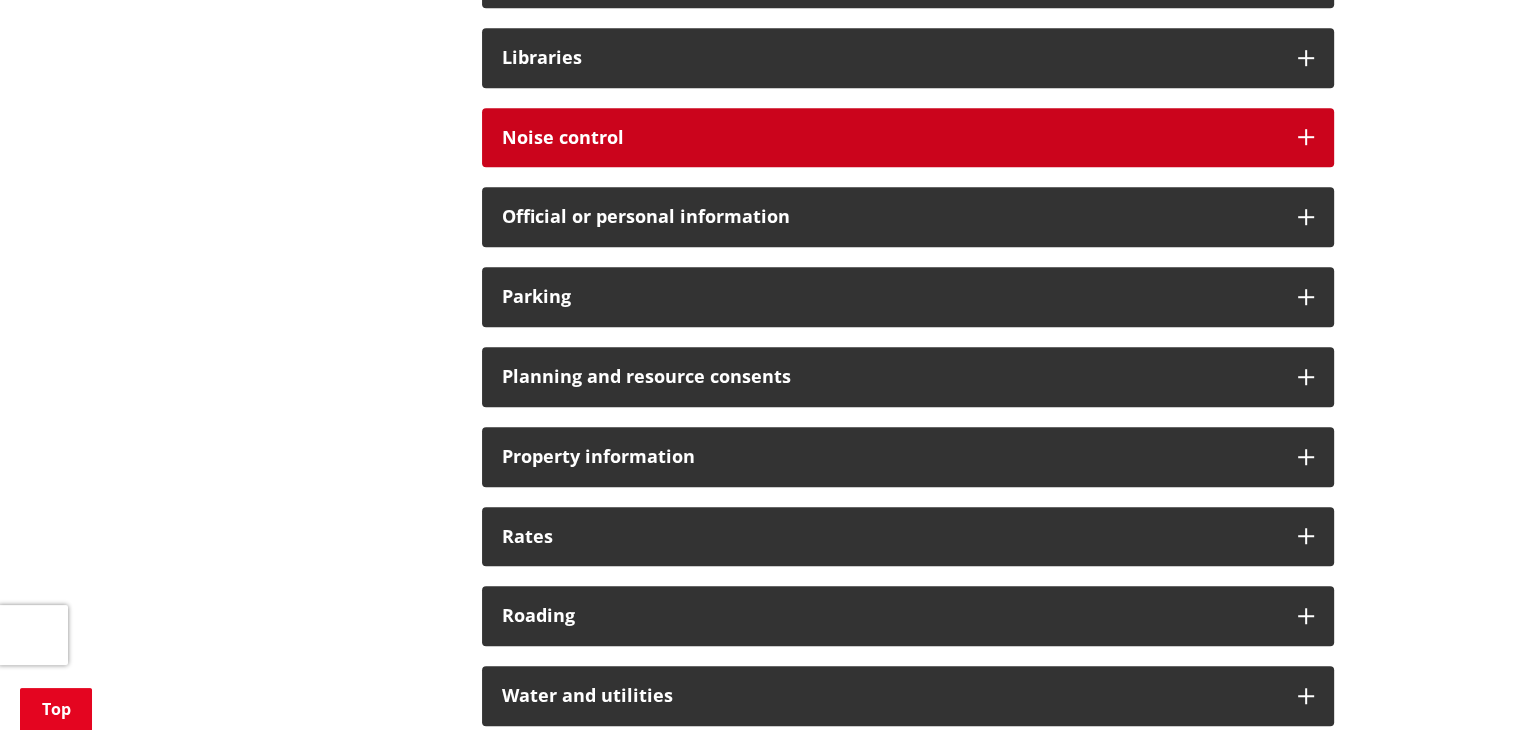 scroll, scrollTop: 1400, scrollLeft: 0, axis: vertical 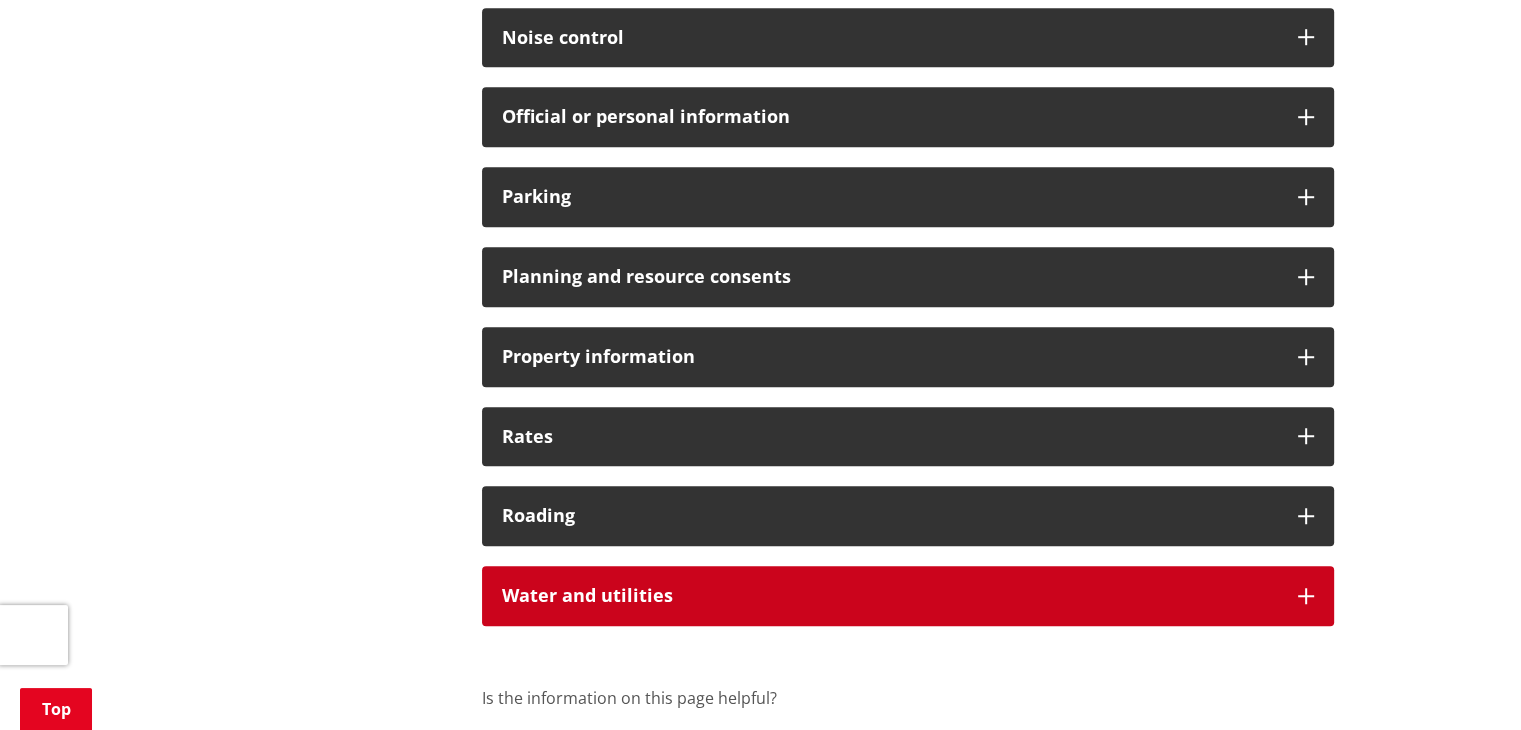 click on "Water and utilities" at bounding box center (890, 596) 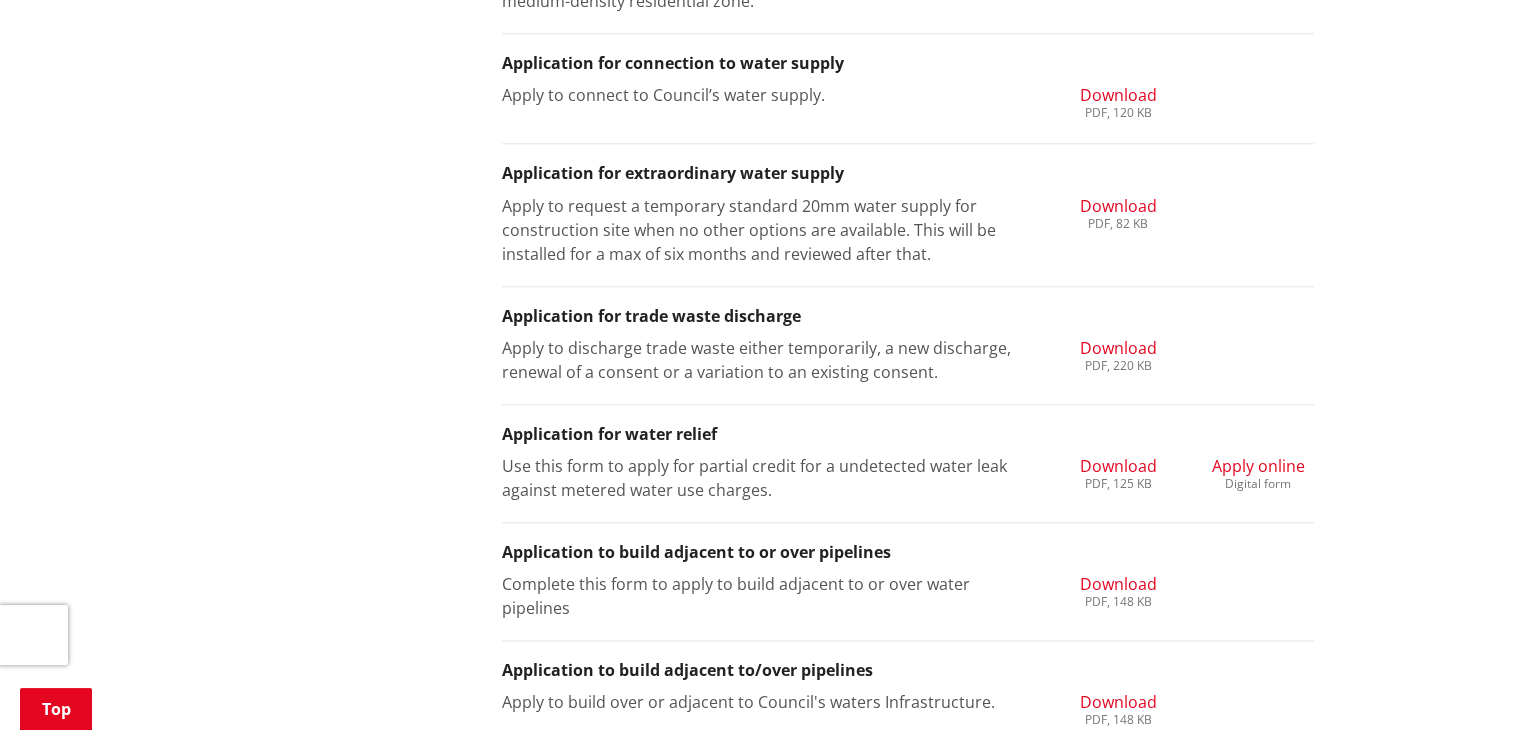 scroll, scrollTop: 2200, scrollLeft: 0, axis: vertical 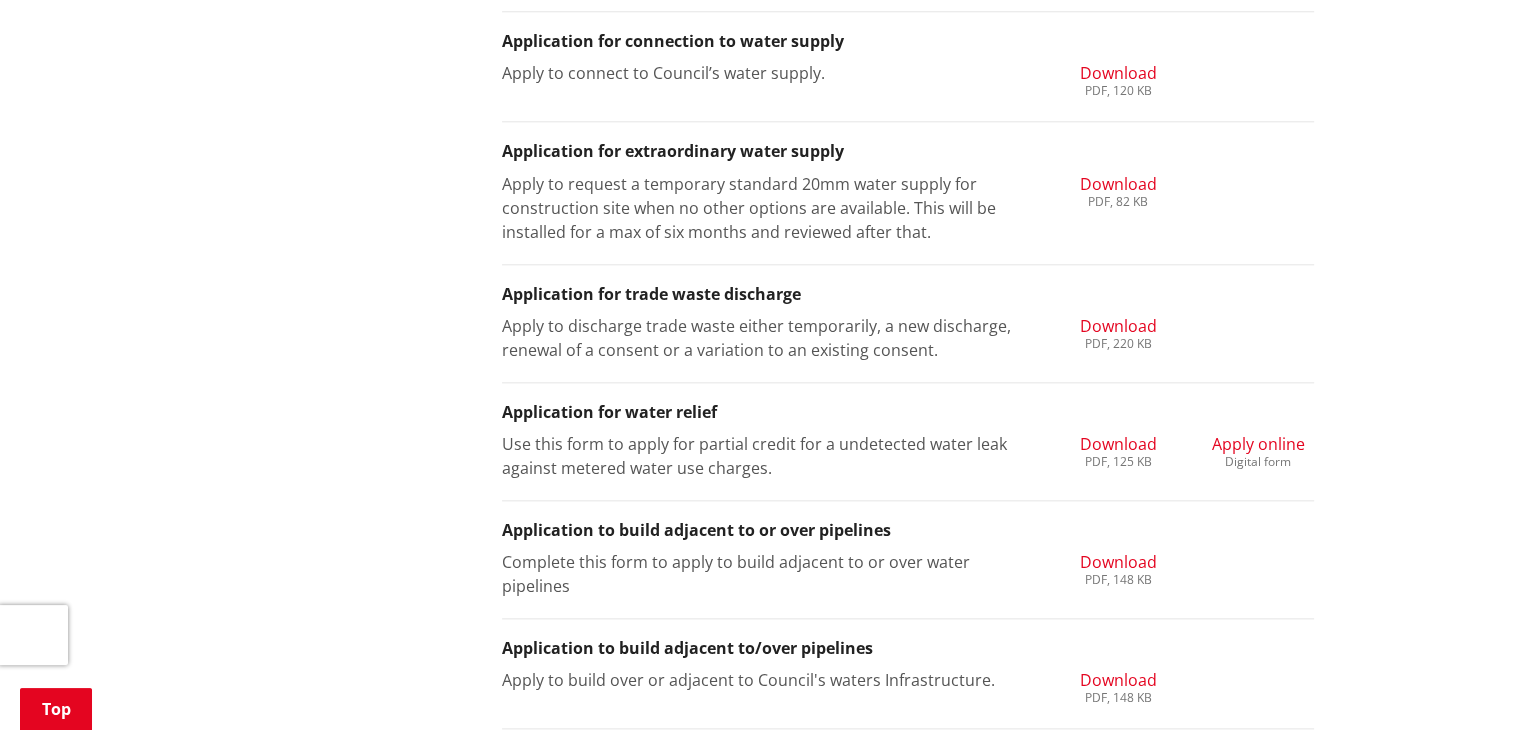 click on "Download" at bounding box center [1117, 444] 